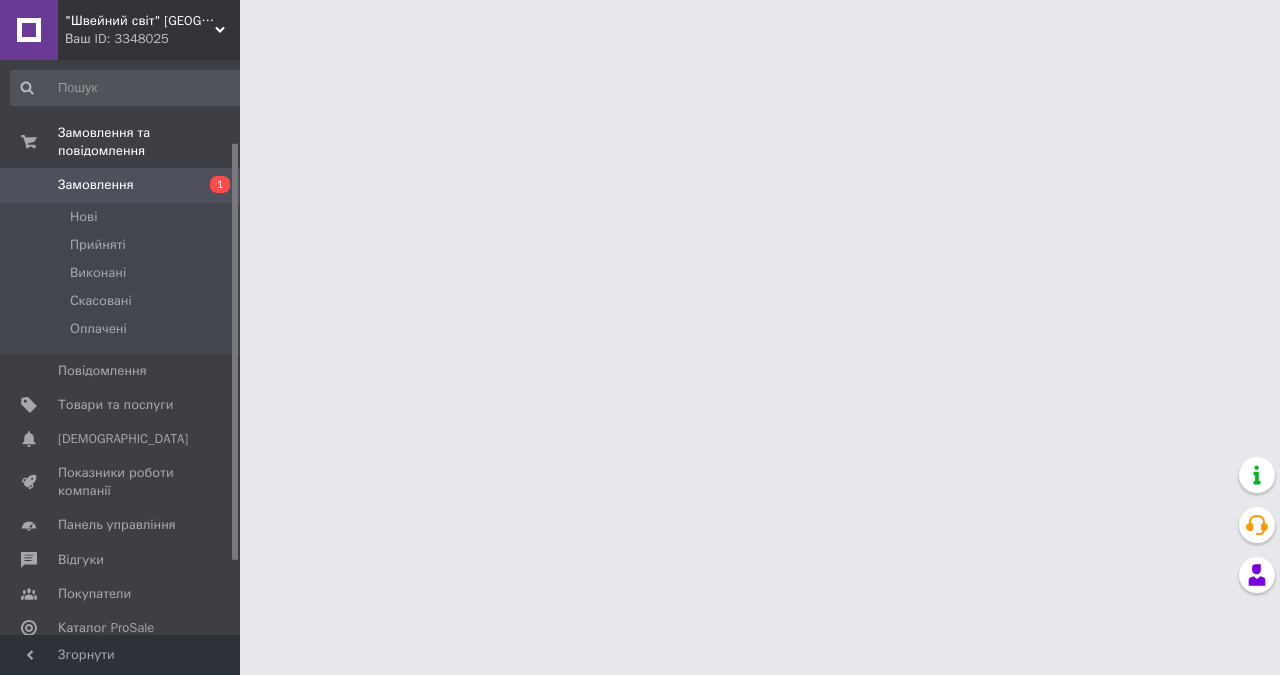 scroll, scrollTop: 0, scrollLeft: 0, axis: both 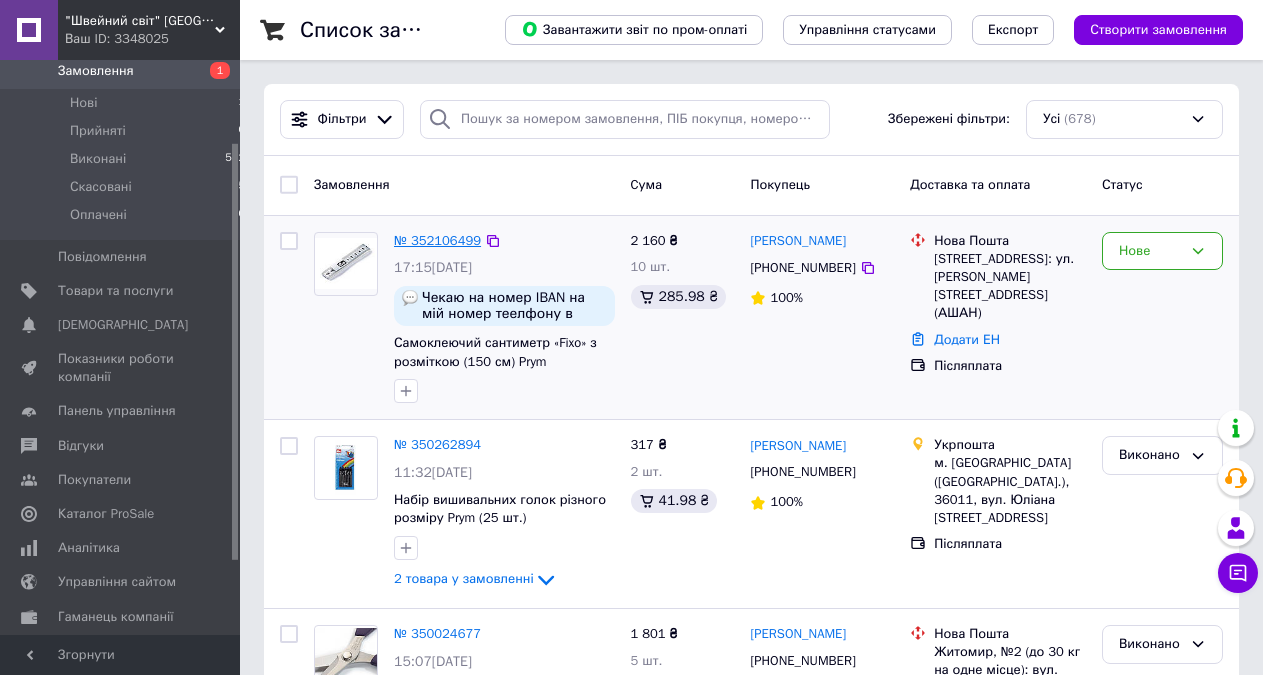 click on "№ 352106499" at bounding box center (437, 240) 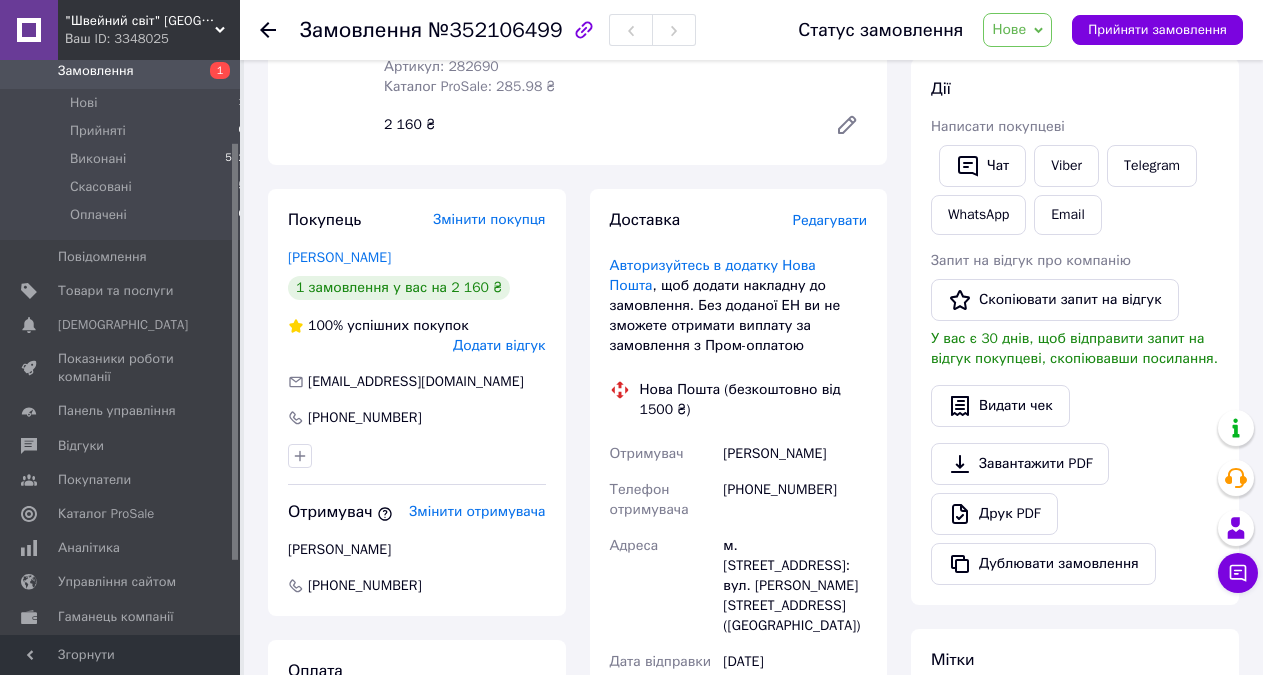 scroll, scrollTop: 510, scrollLeft: 0, axis: vertical 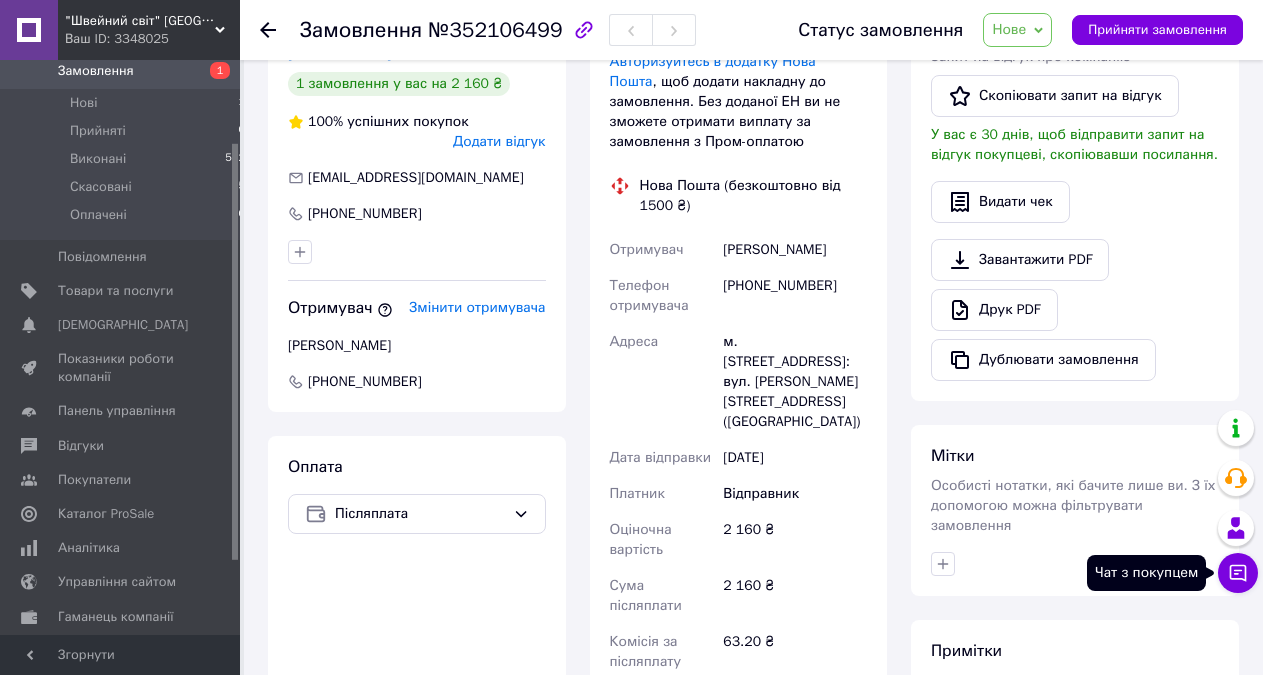 click 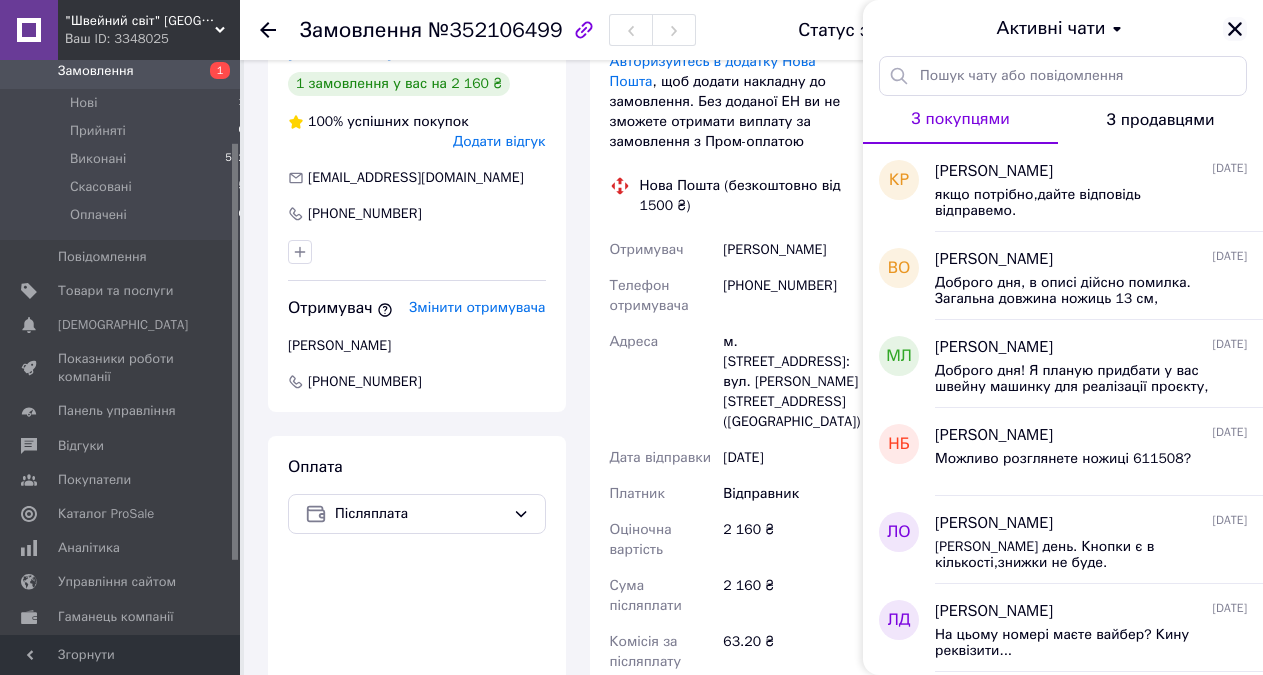 click 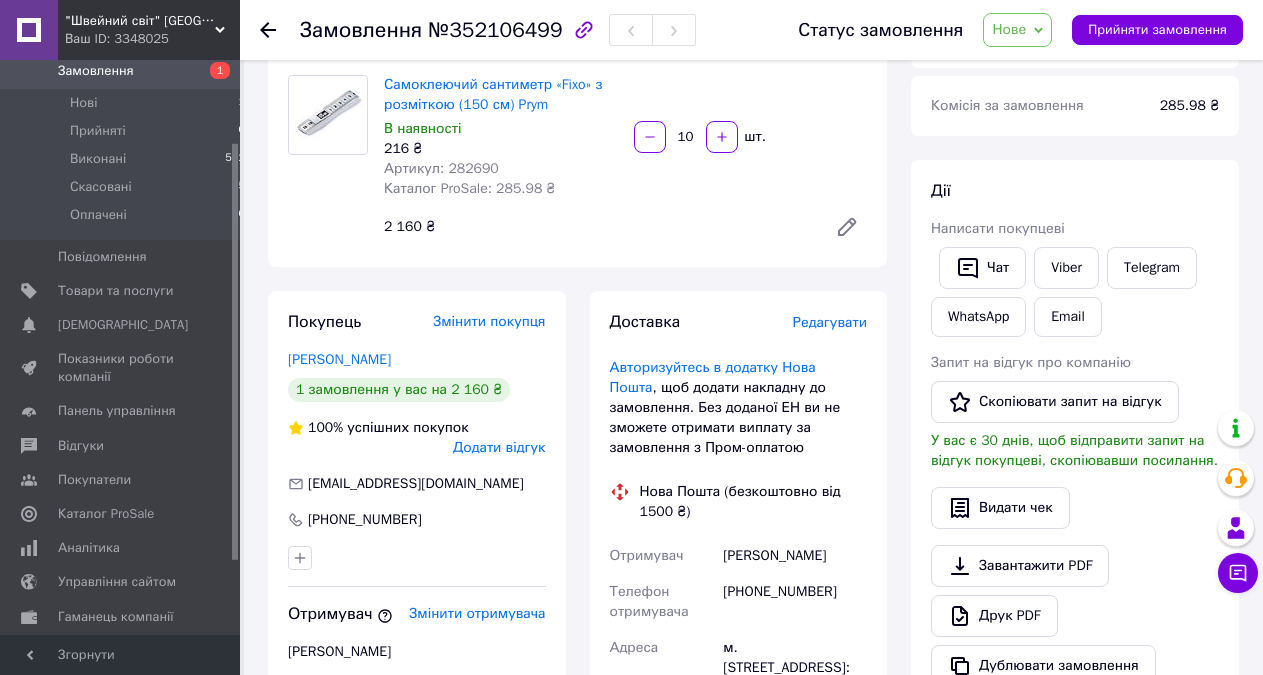 scroll, scrollTop: 0, scrollLeft: 0, axis: both 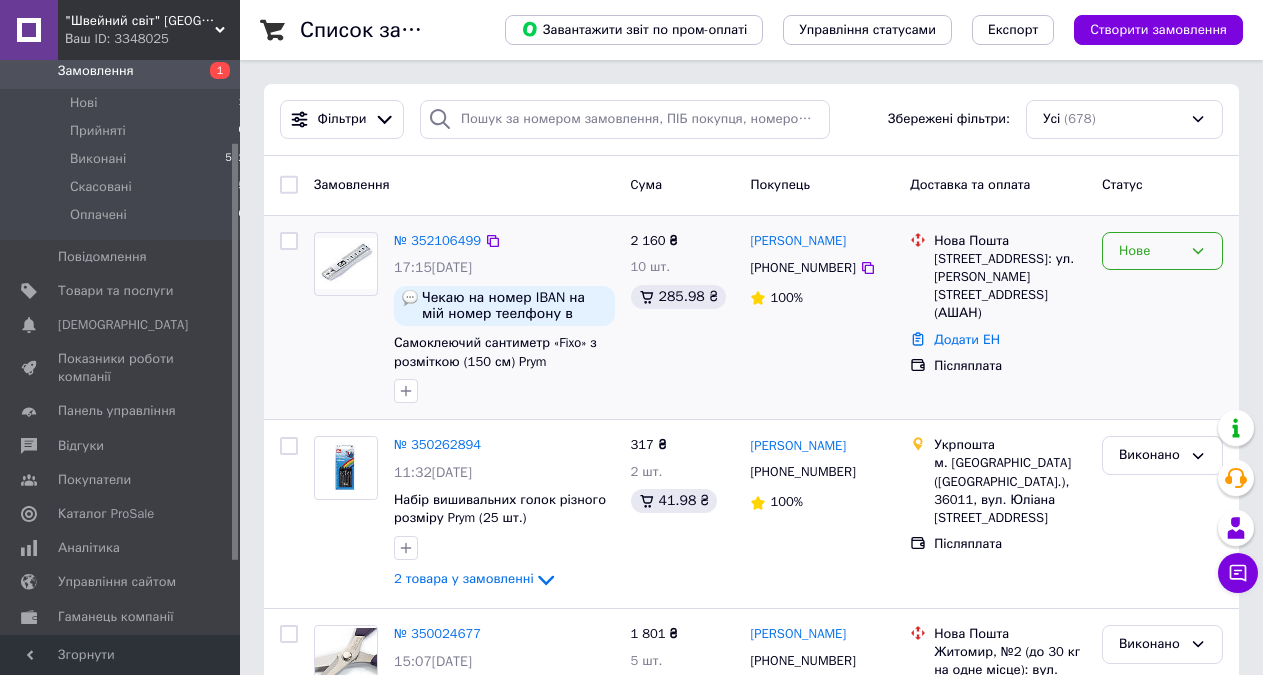 click 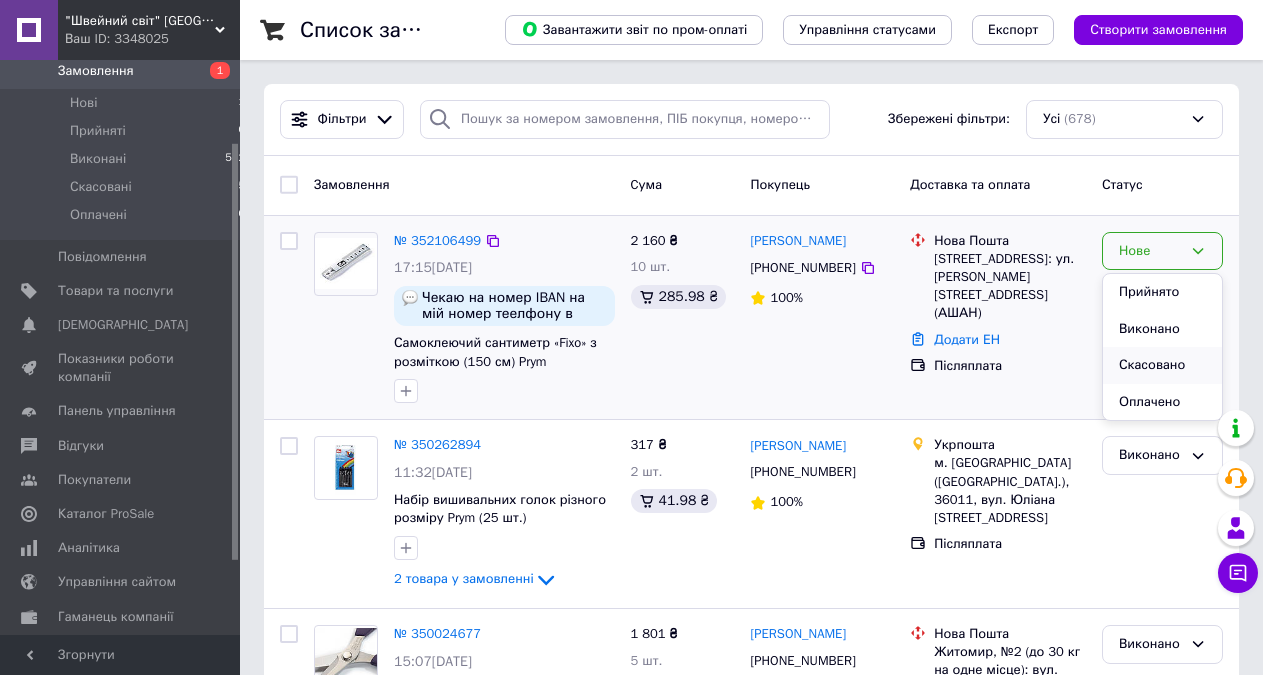 click on "Скасовано" at bounding box center [1162, 365] 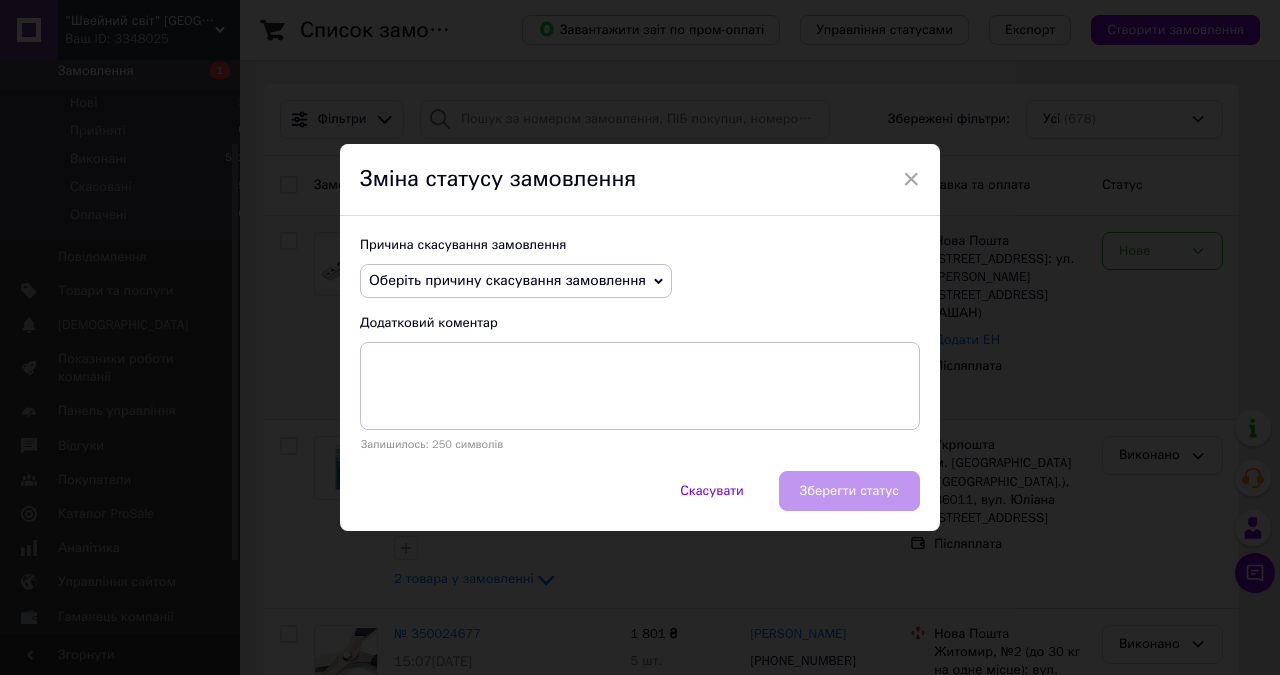 click 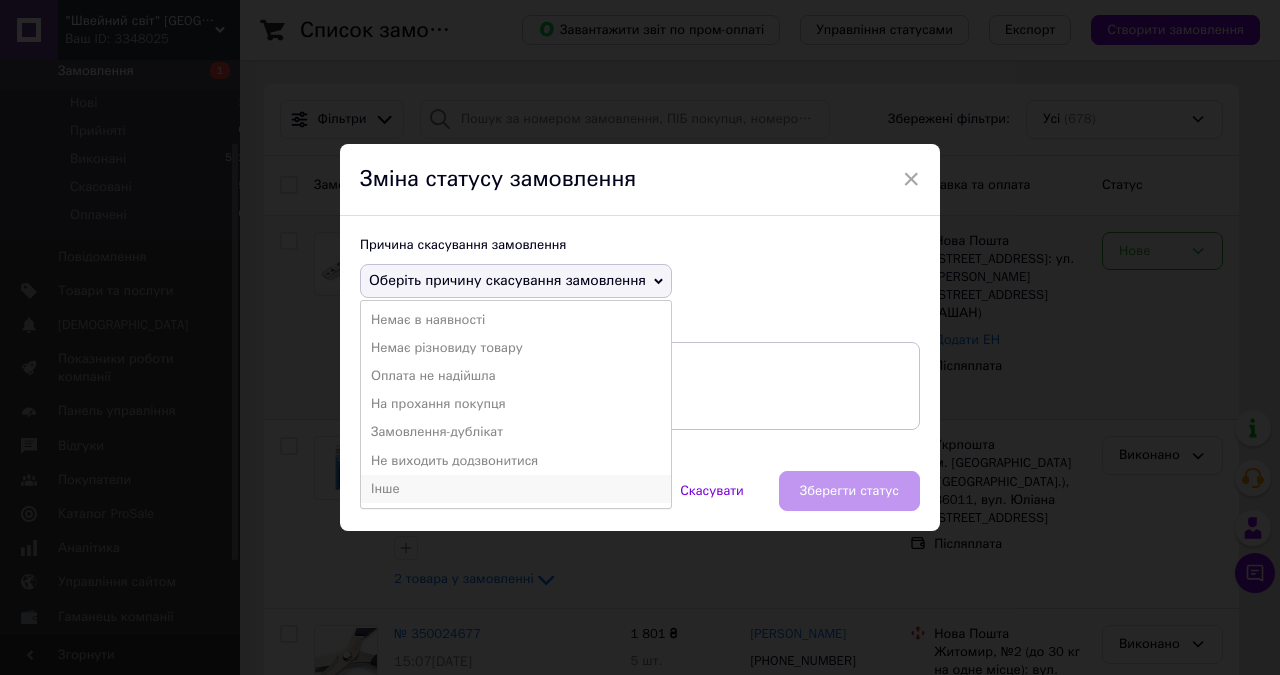 click on "Інше" at bounding box center (516, 489) 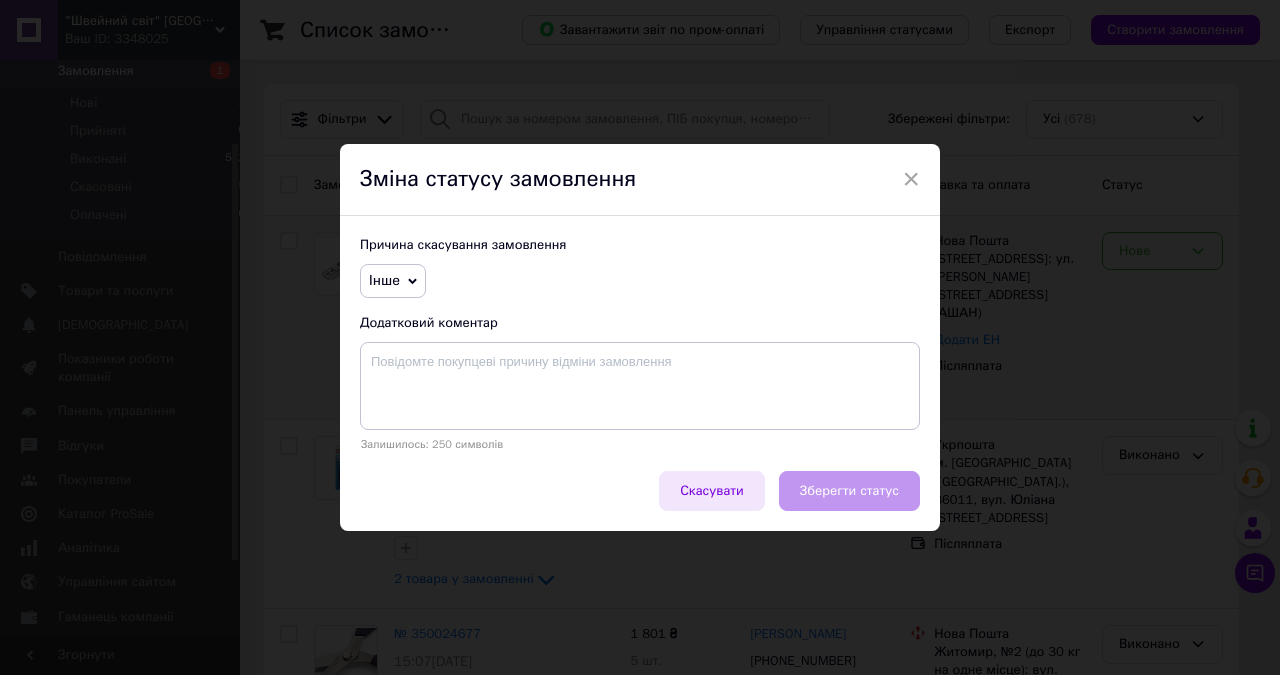 click on "Скасувати" at bounding box center [712, 491] 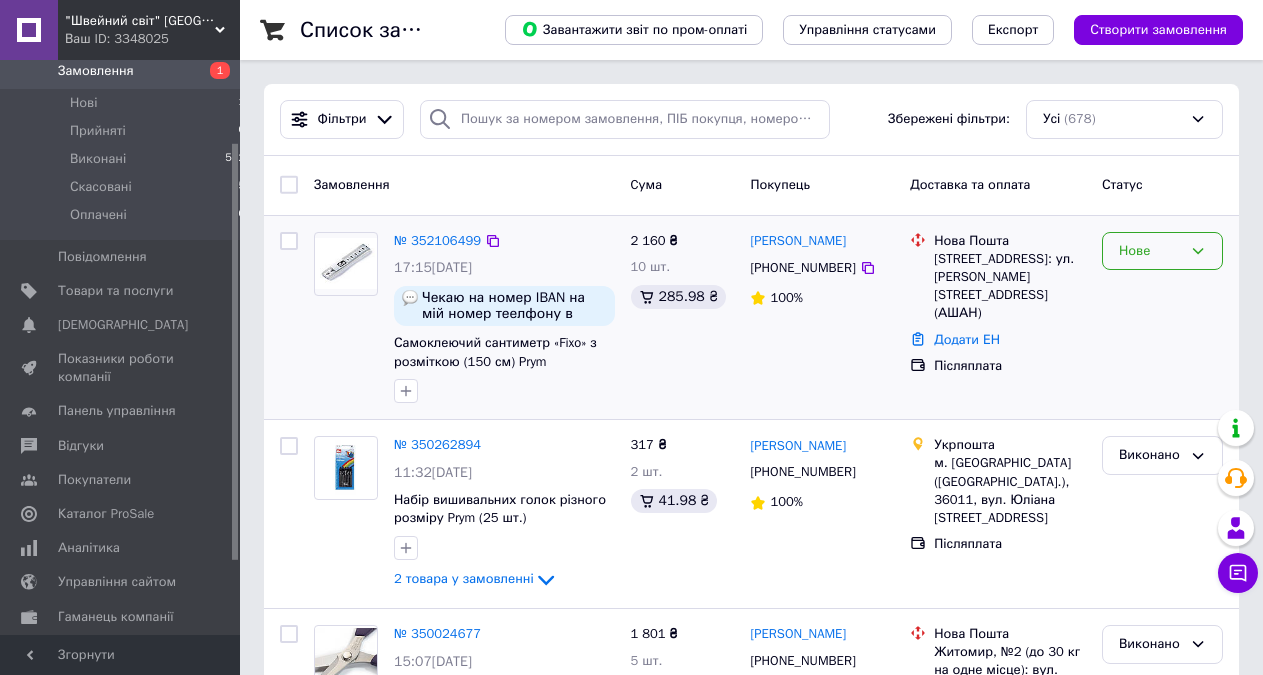 click 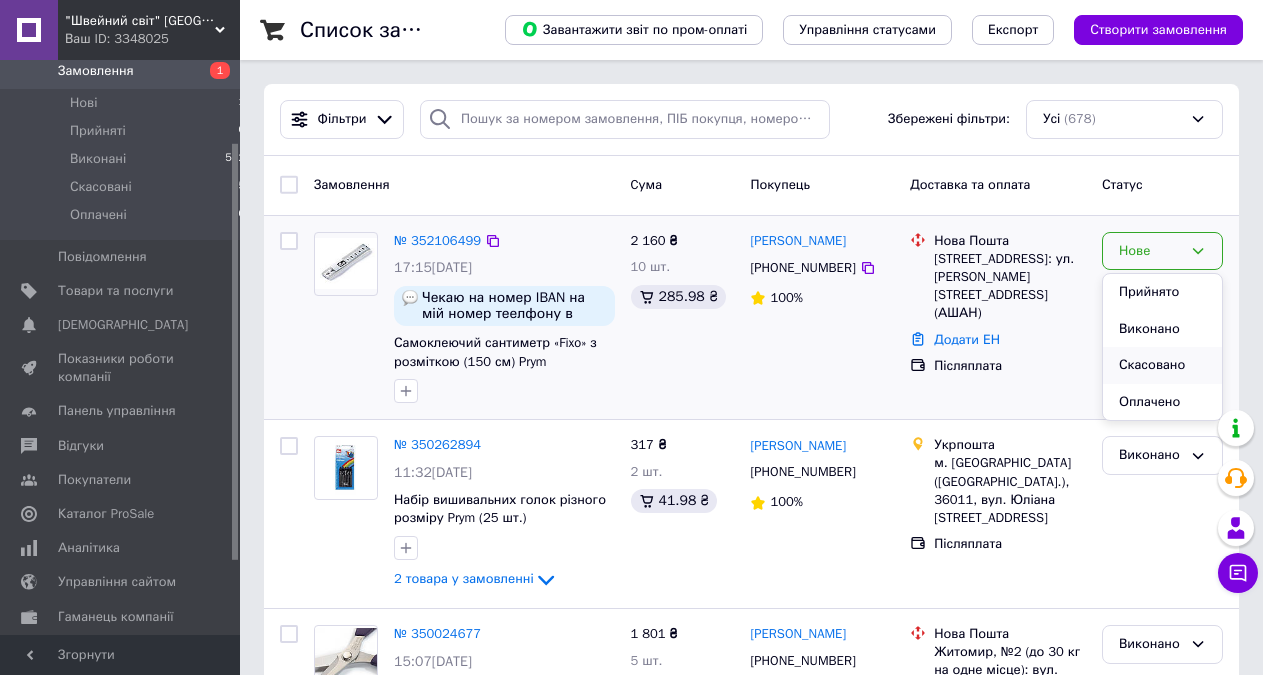 click on "Скасовано" at bounding box center [1162, 365] 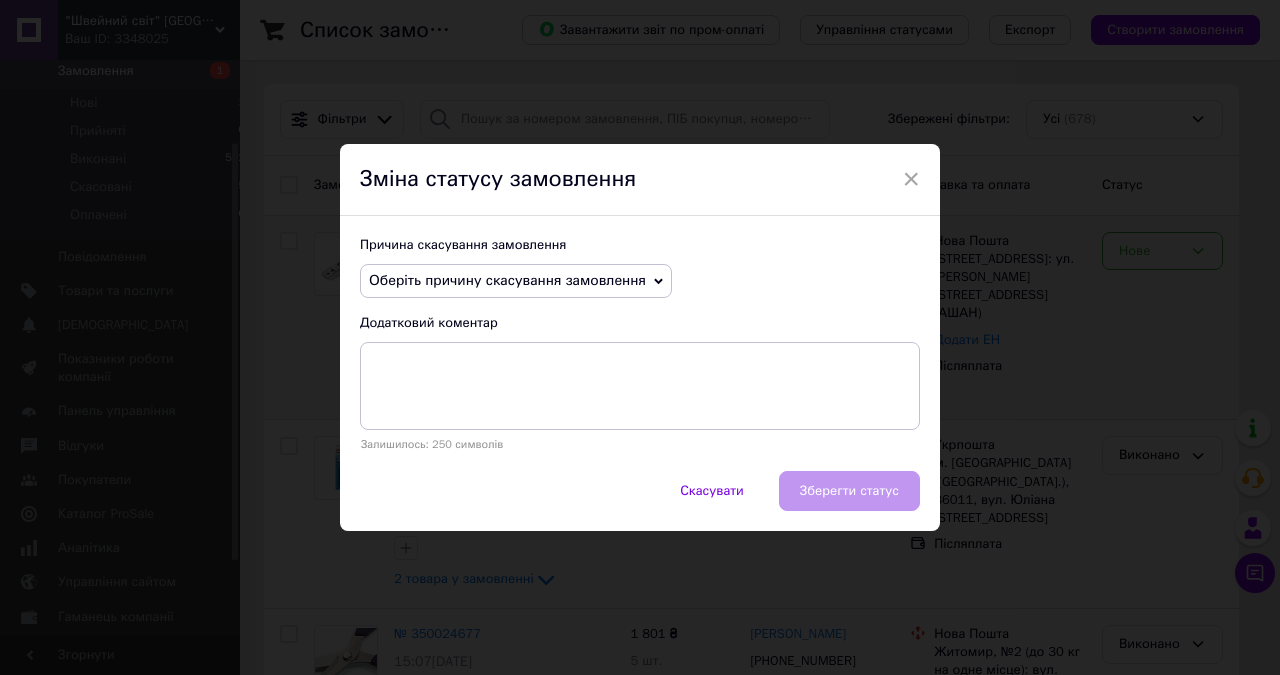 click on "Оберіть причину скасування замовлення" at bounding box center [516, 281] 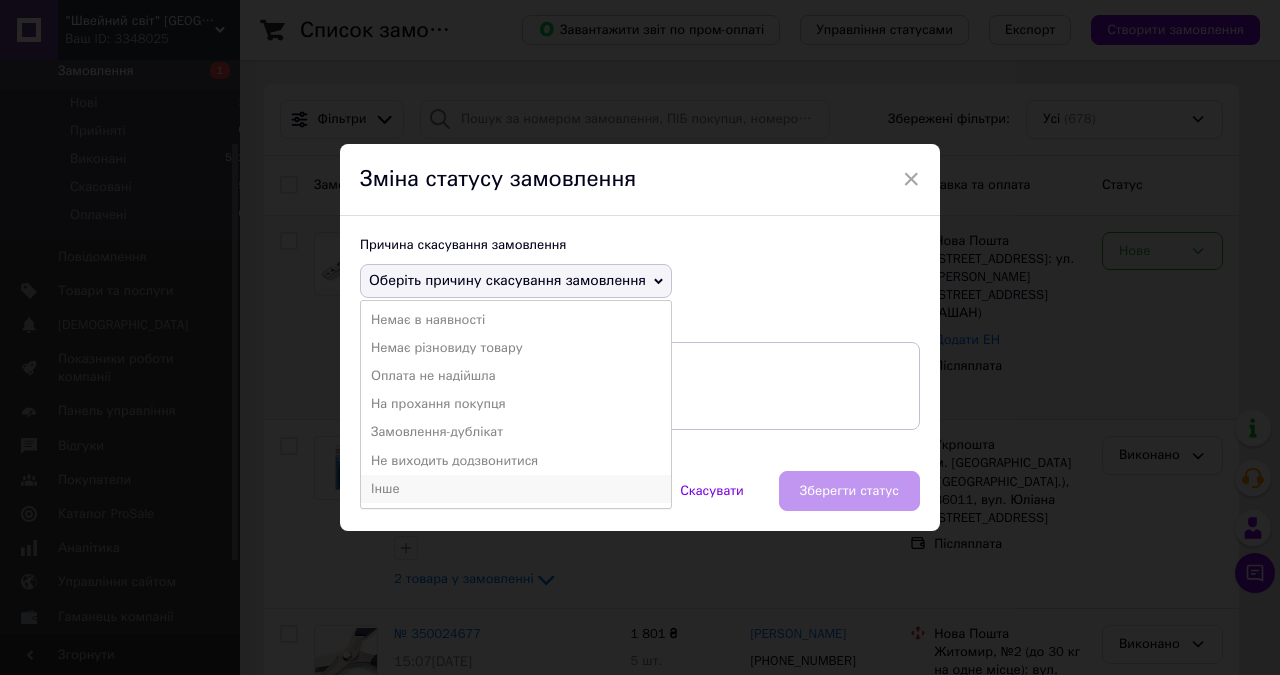 click on "Інше" at bounding box center (516, 489) 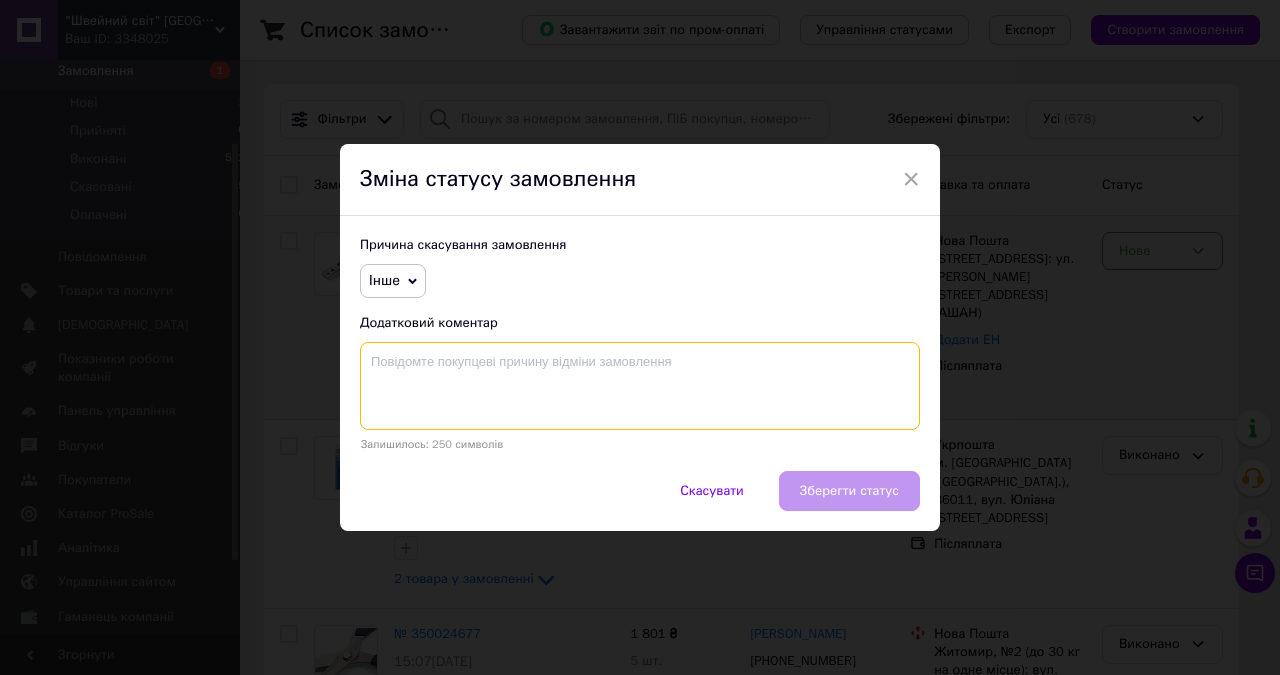 click at bounding box center [640, 386] 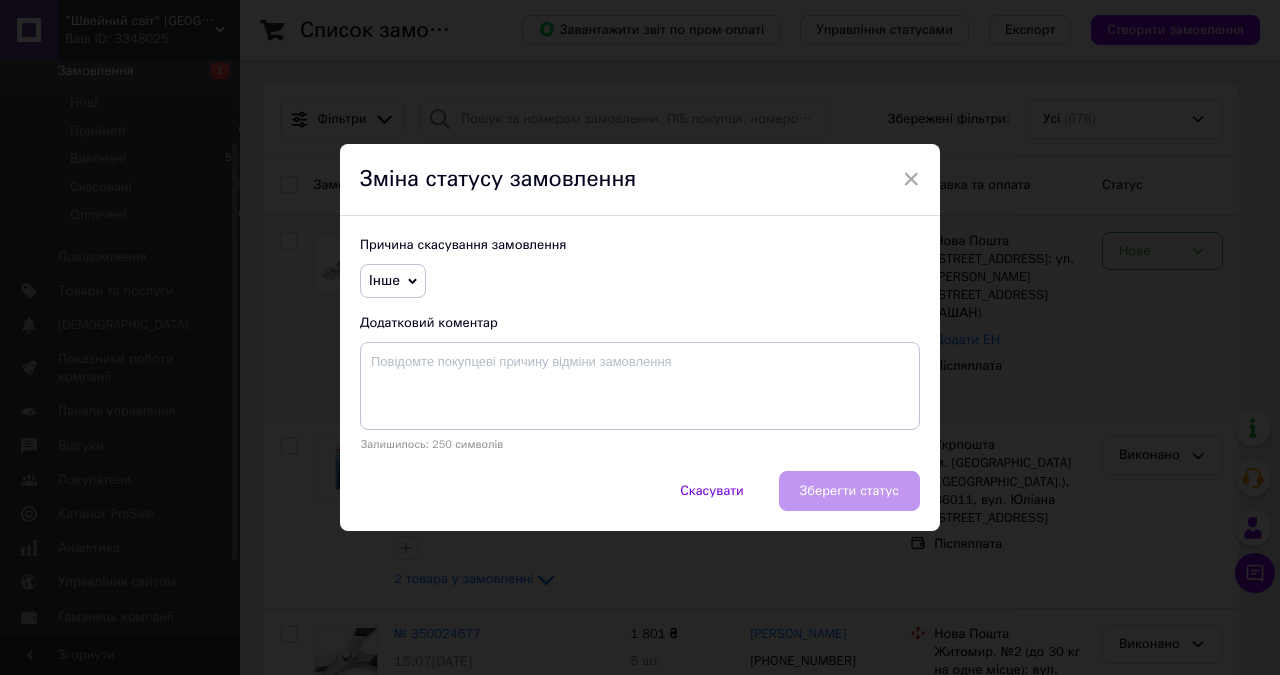 click 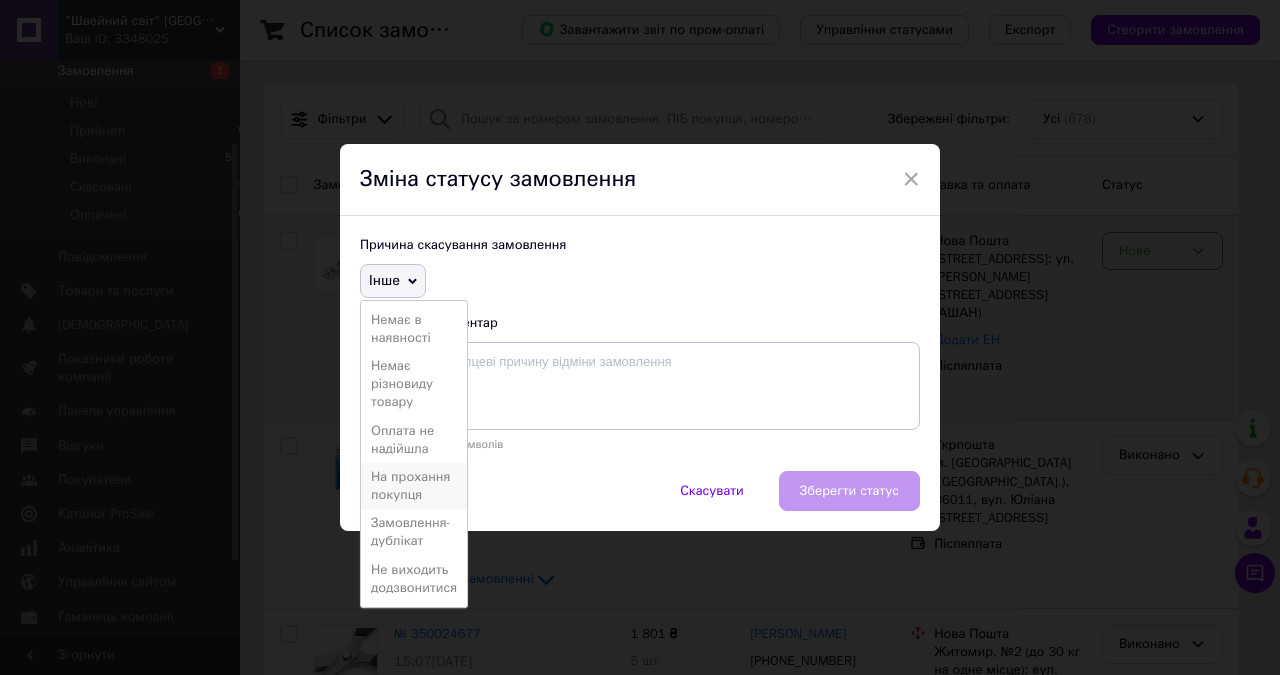 click on "На прохання покупця" at bounding box center (414, 486) 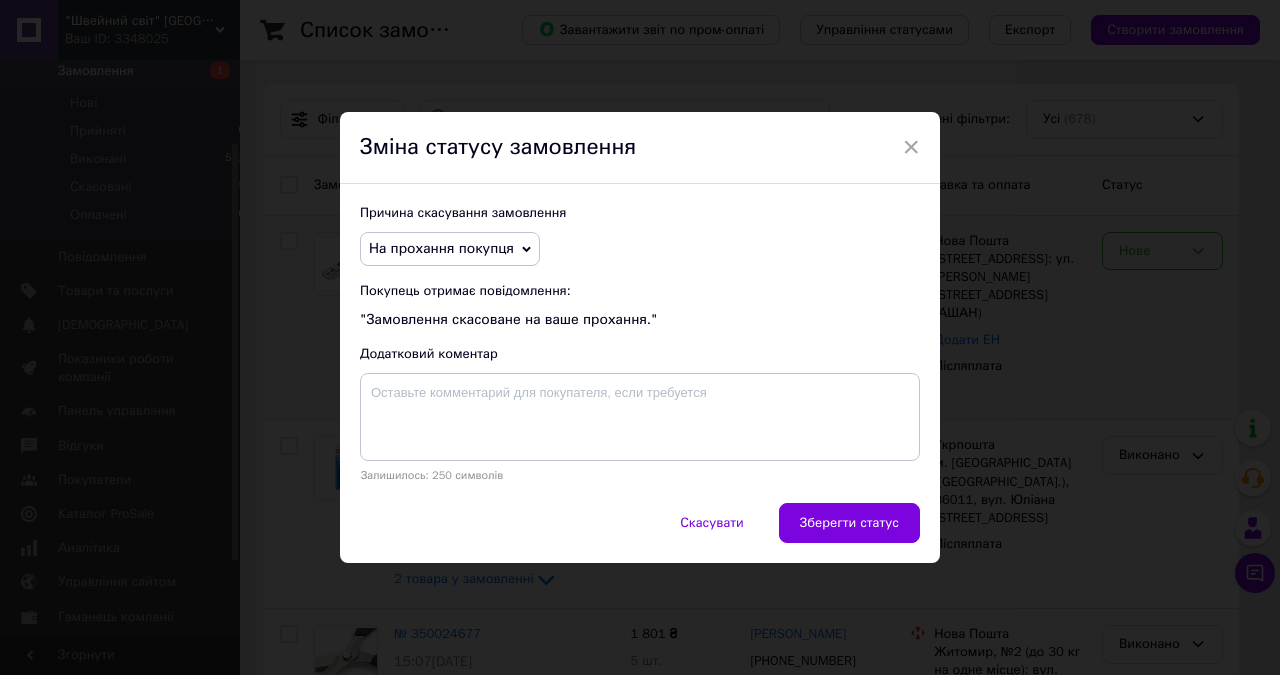click 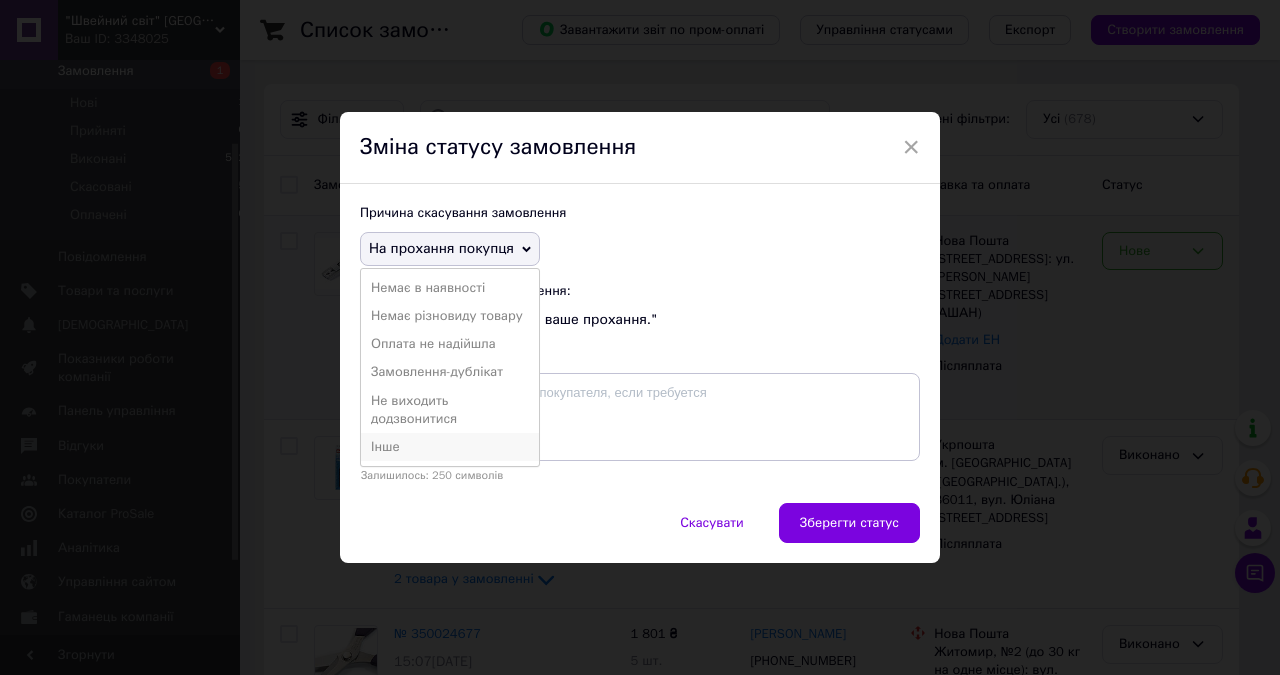 click on "Інше" at bounding box center (450, 447) 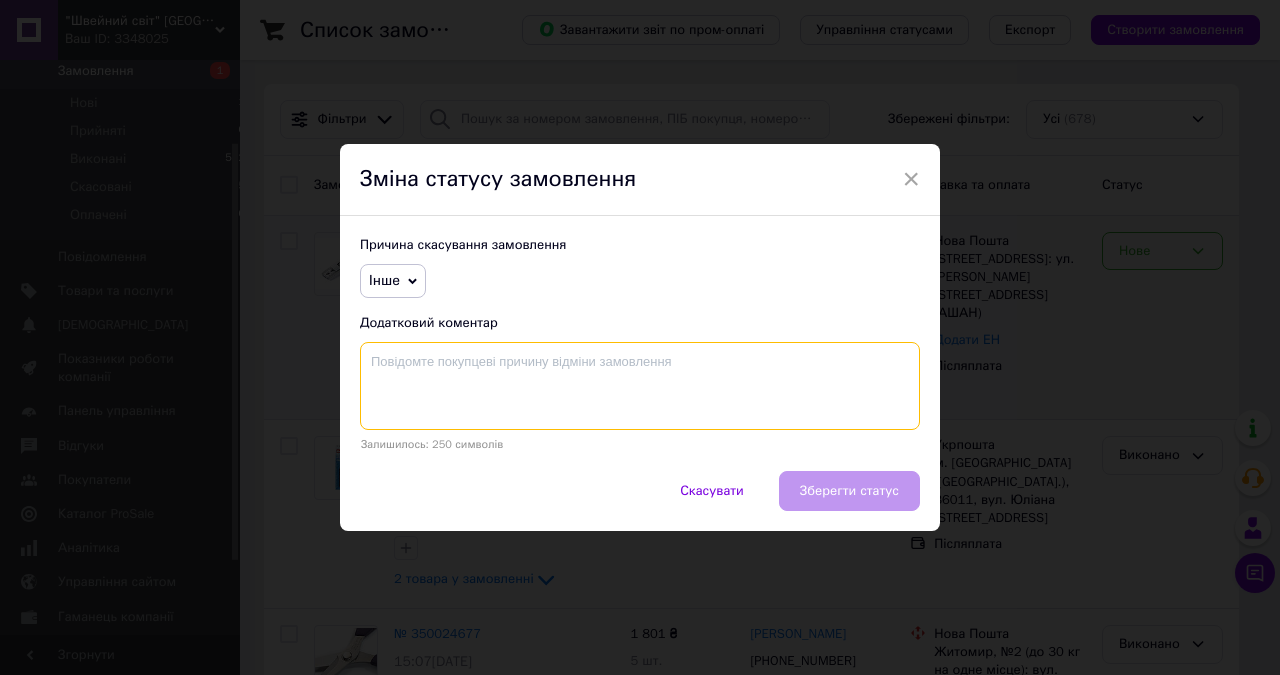 click at bounding box center [640, 386] 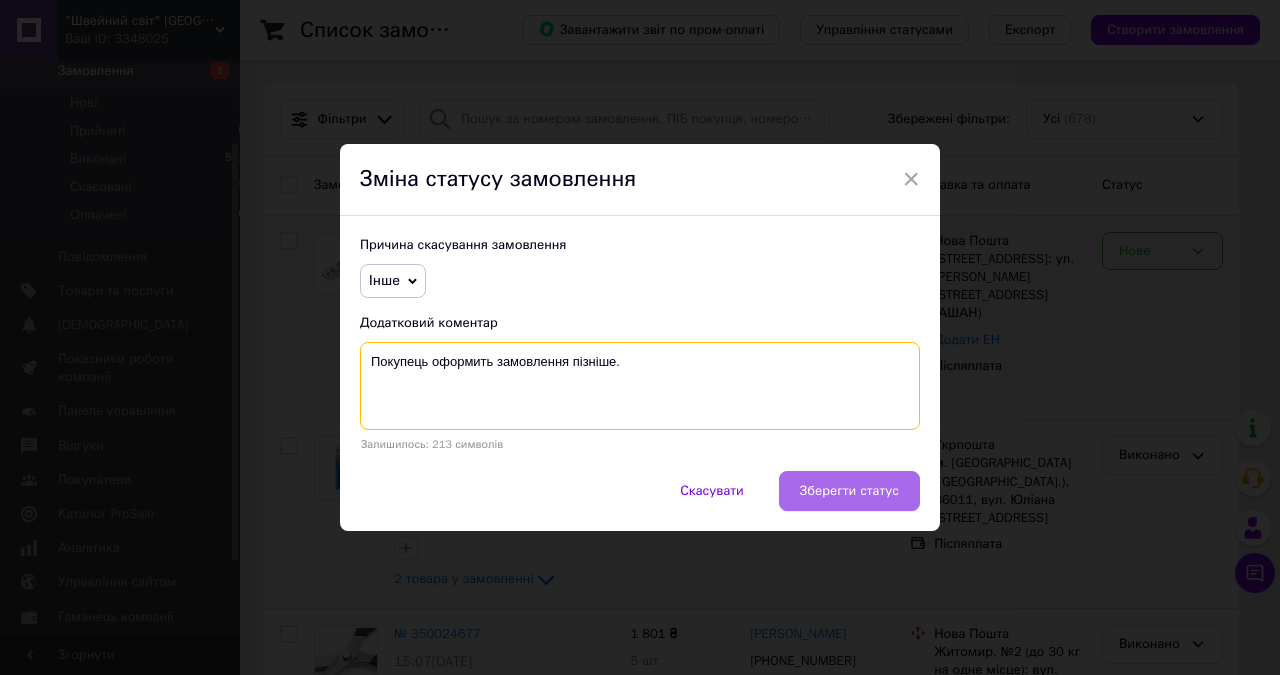 type on "Покупець оформить замовлення пізніше." 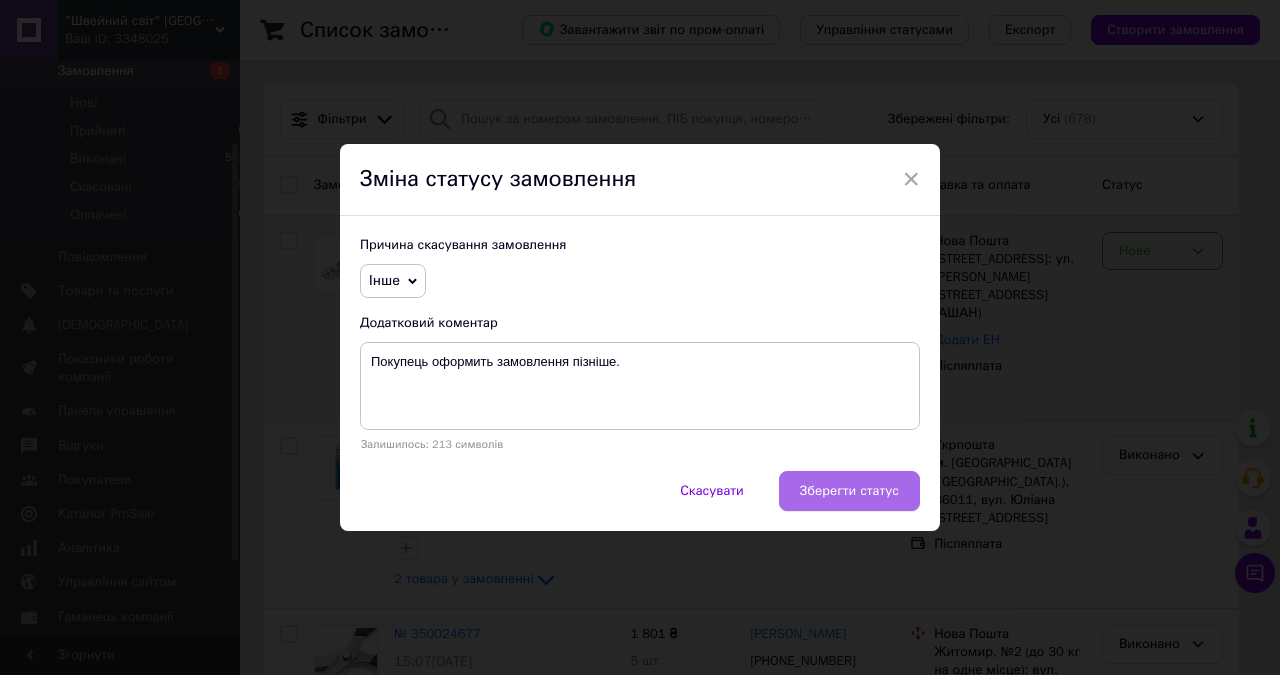 click on "Зберегти статус" at bounding box center (849, 491) 